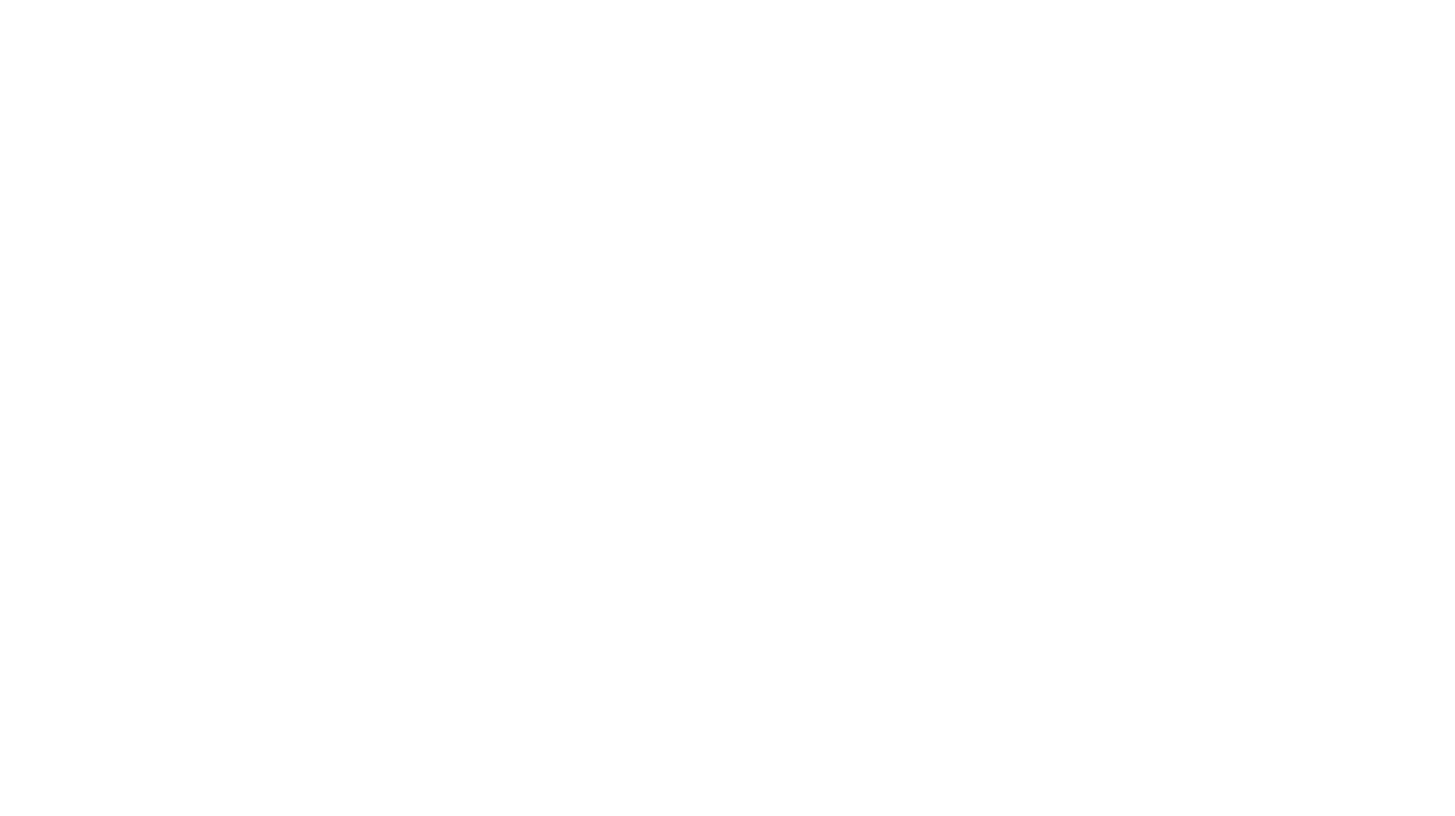 scroll, scrollTop: 0, scrollLeft: 0, axis: both 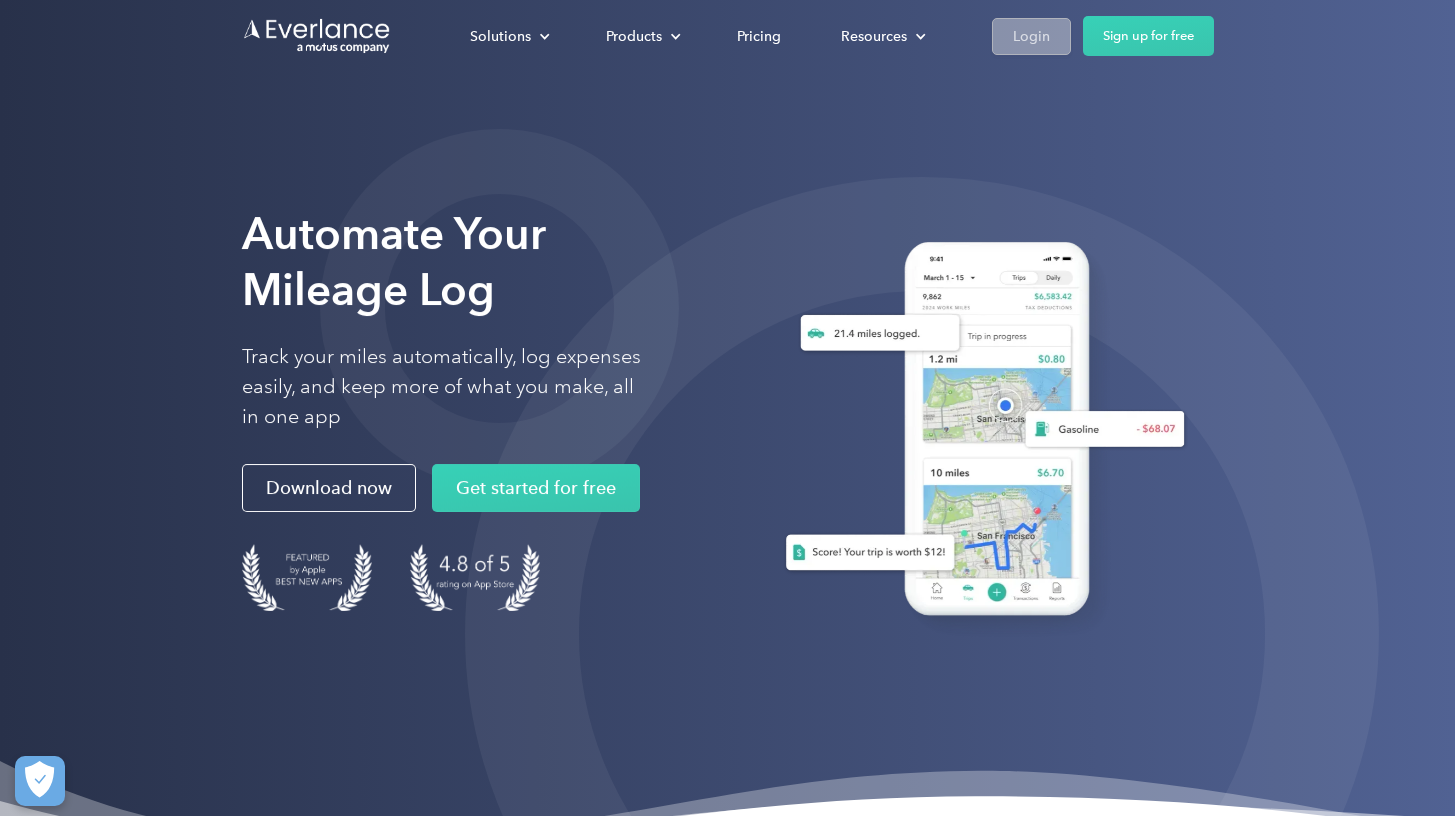 click on "Login" at bounding box center [1031, 36] 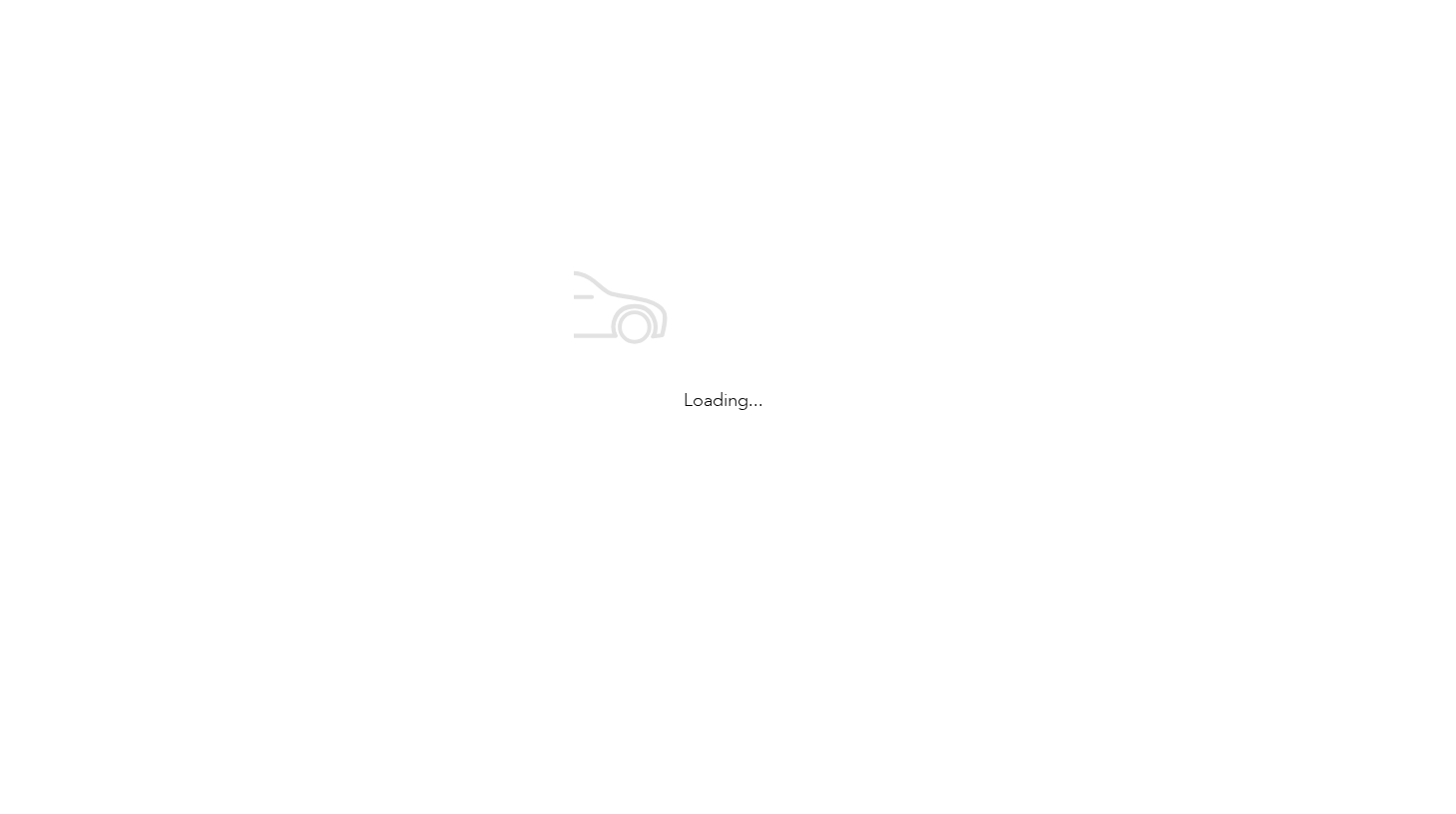 scroll, scrollTop: 0, scrollLeft: 0, axis: both 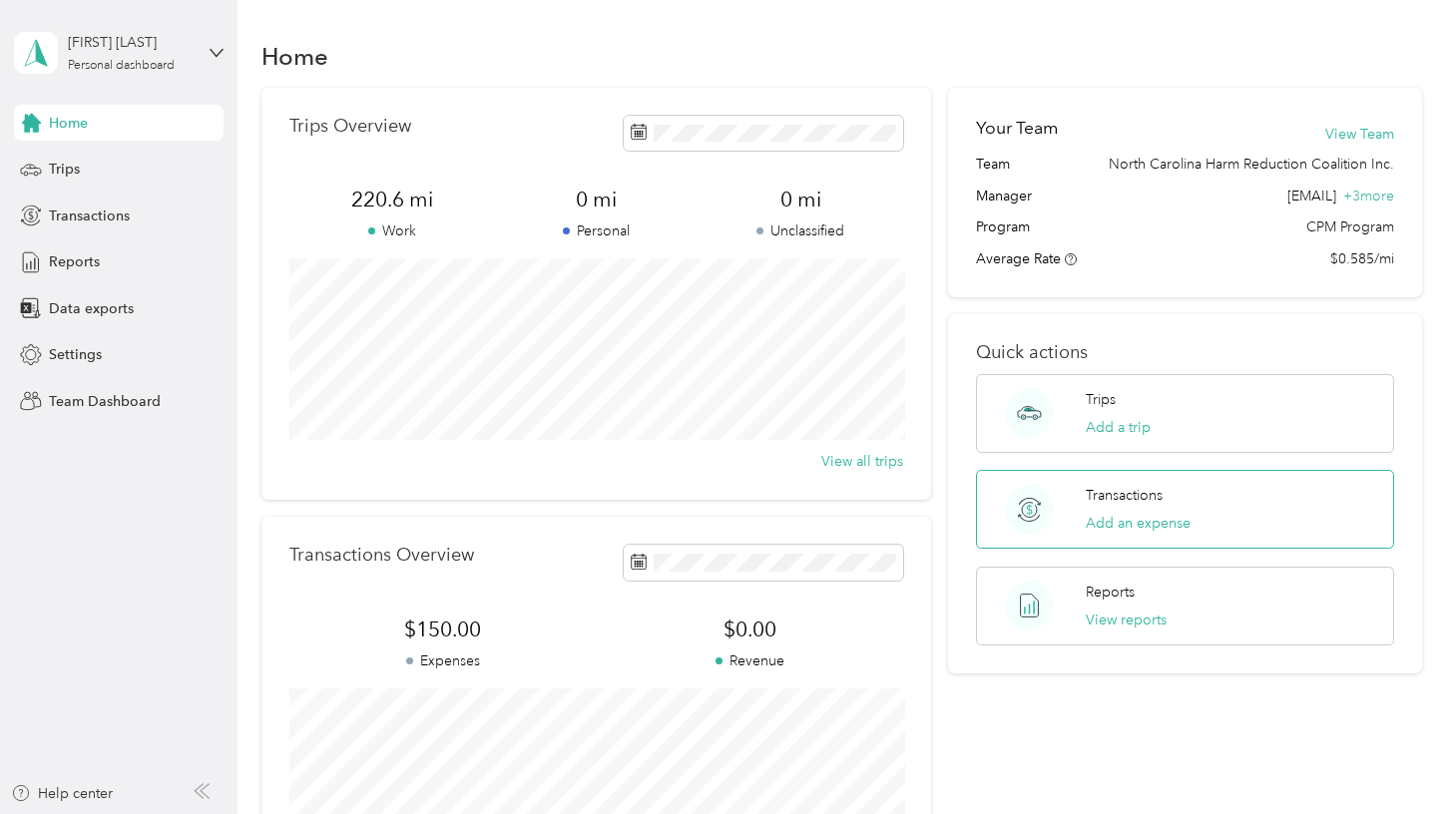 click on "Transactions Add an expense" at bounding box center (1138, 509) 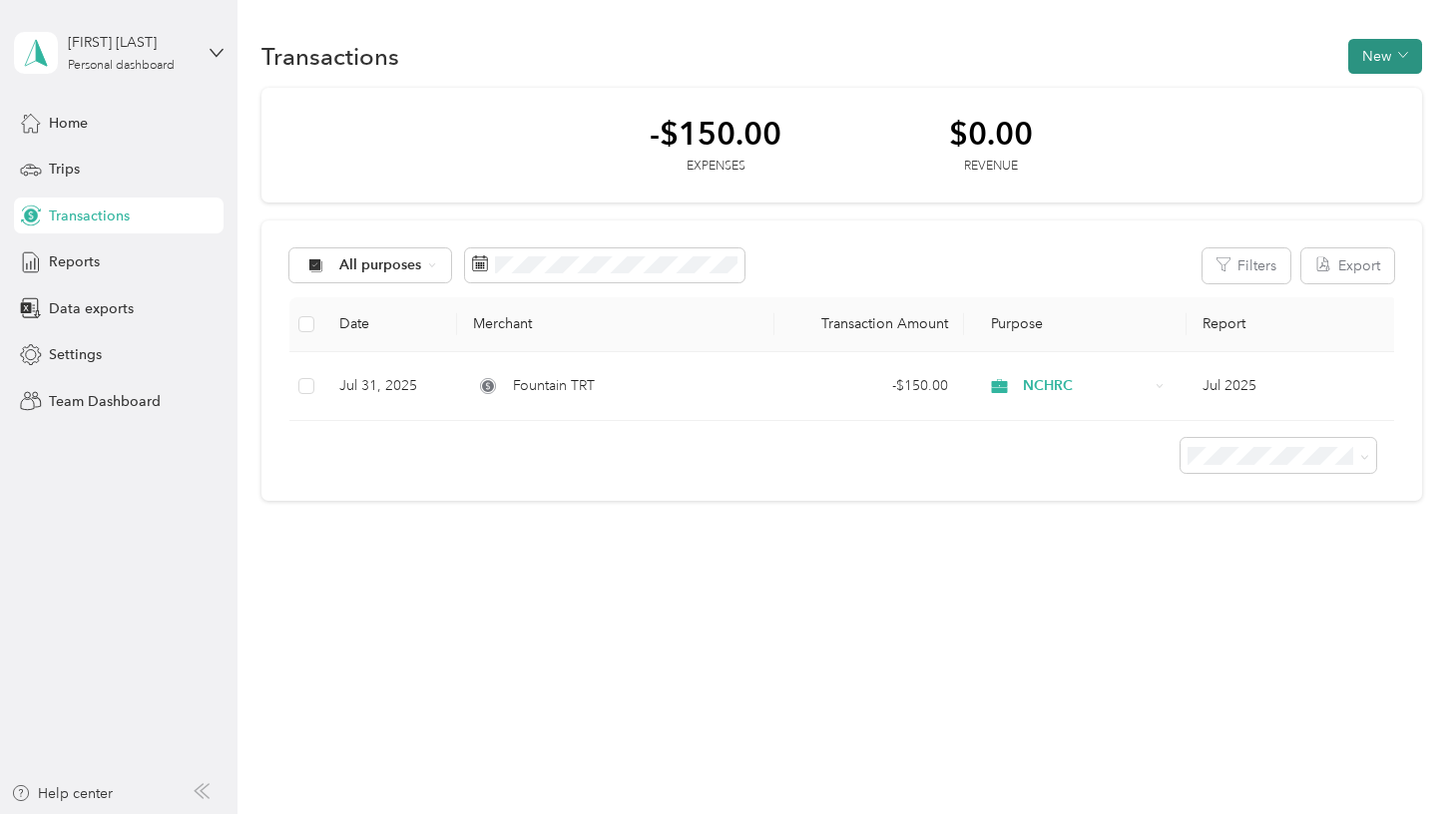click on "New" at bounding box center (1385, 56) 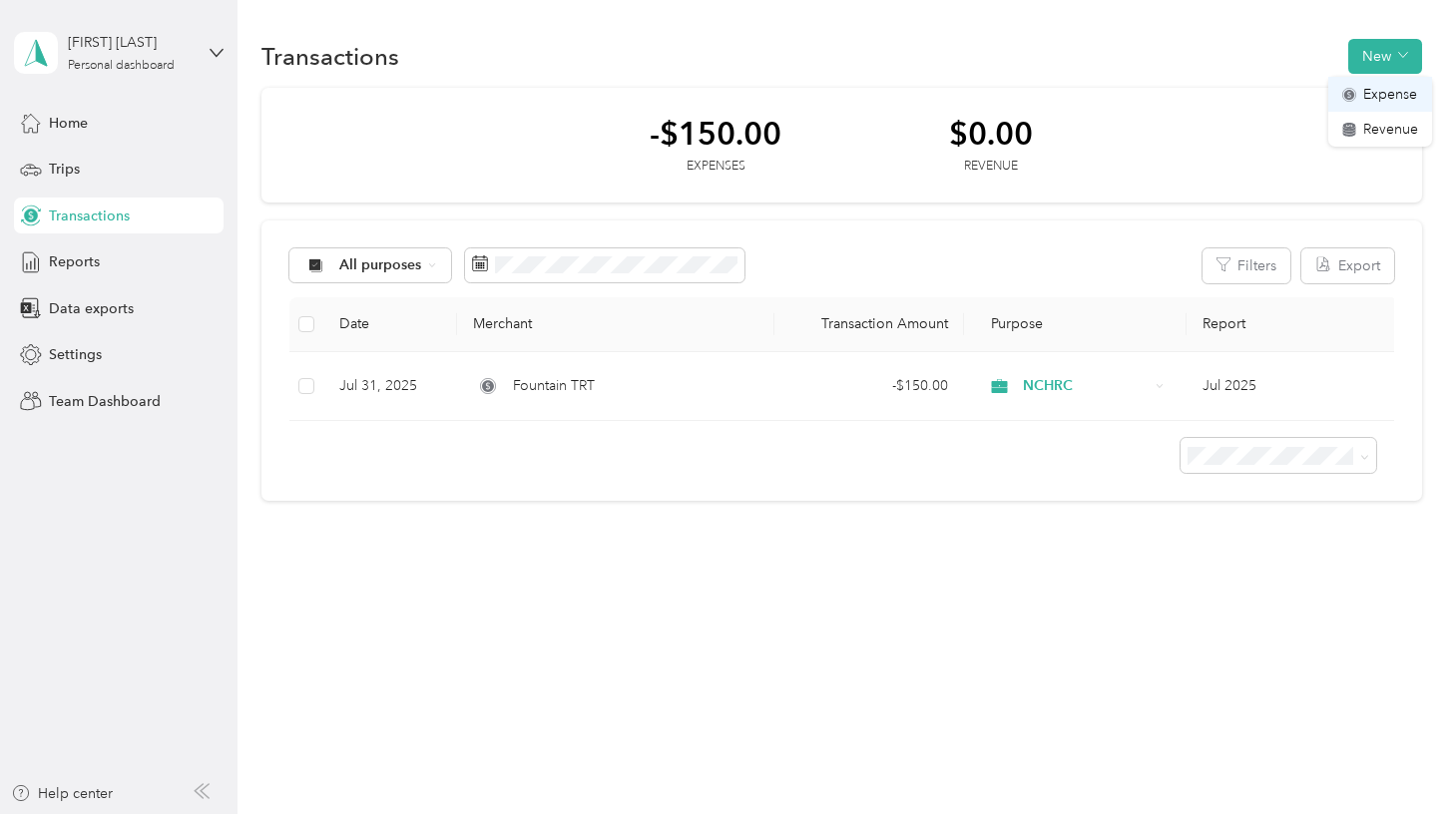 click on "Expense" at bounding box center [1390, 94] 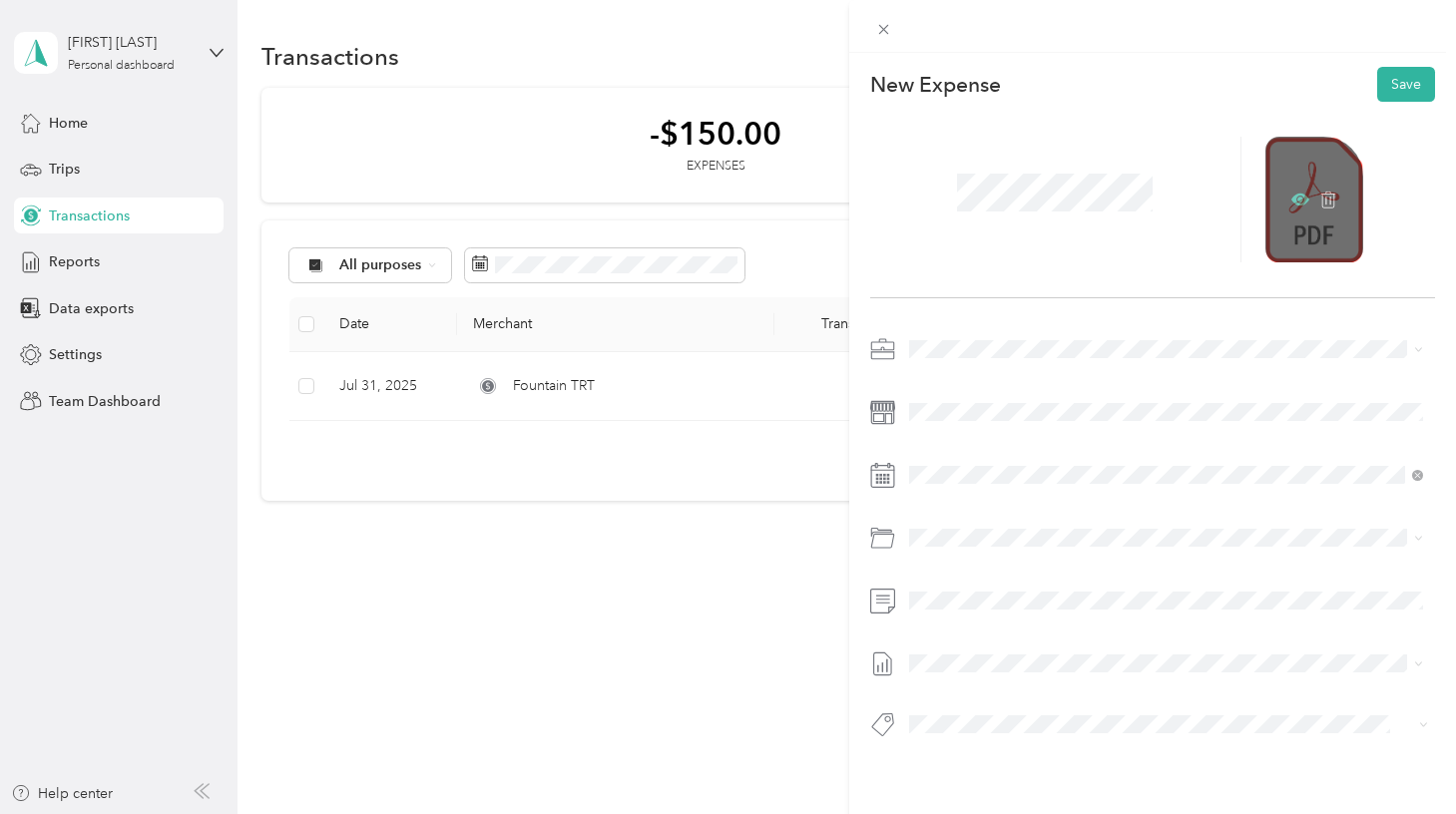 click 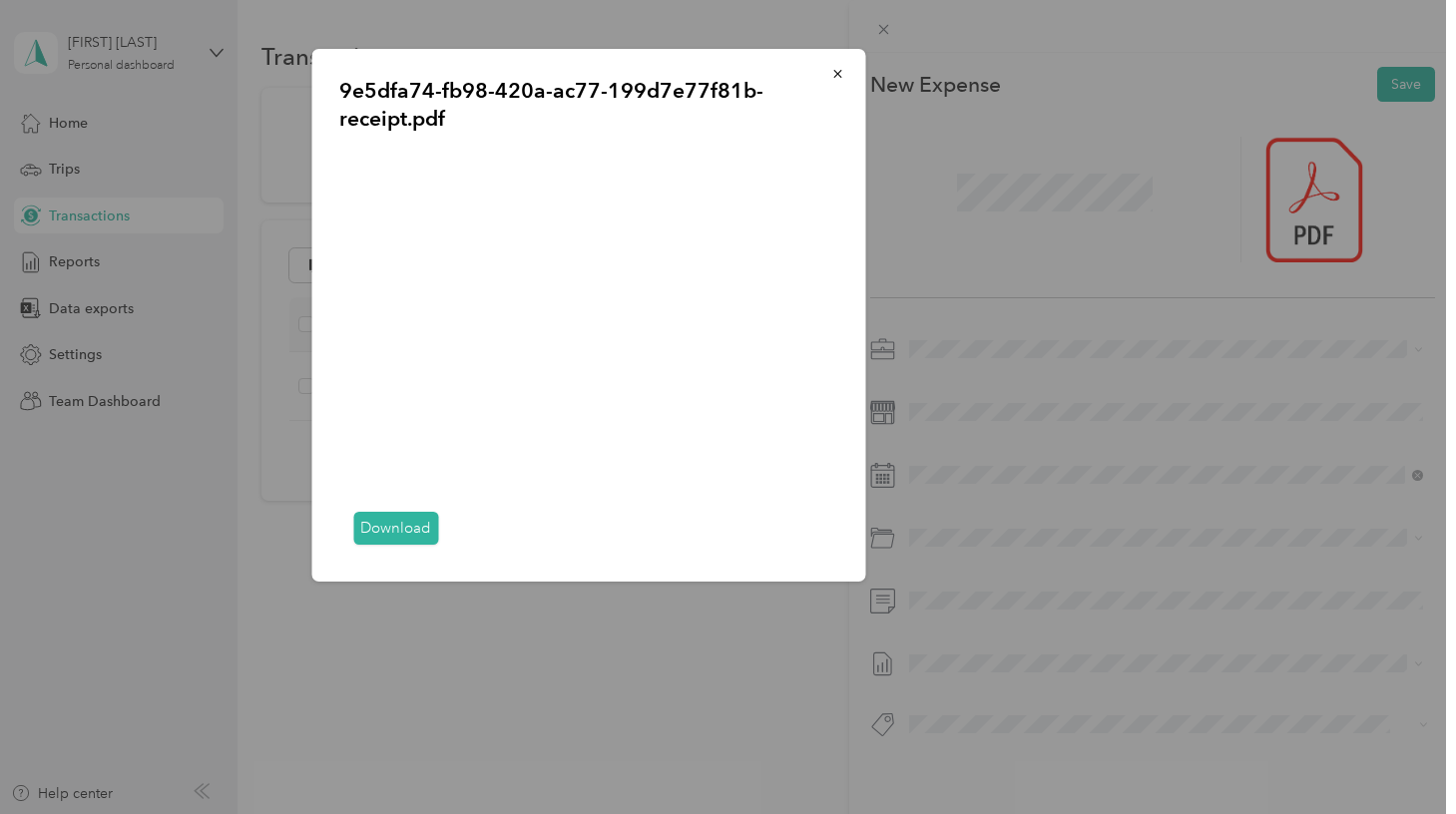 click on "9e5dfa74-fb98-420a-ac77-199d7e77f81b-receipt.pdf Download" at bounding box center [1005, 318] 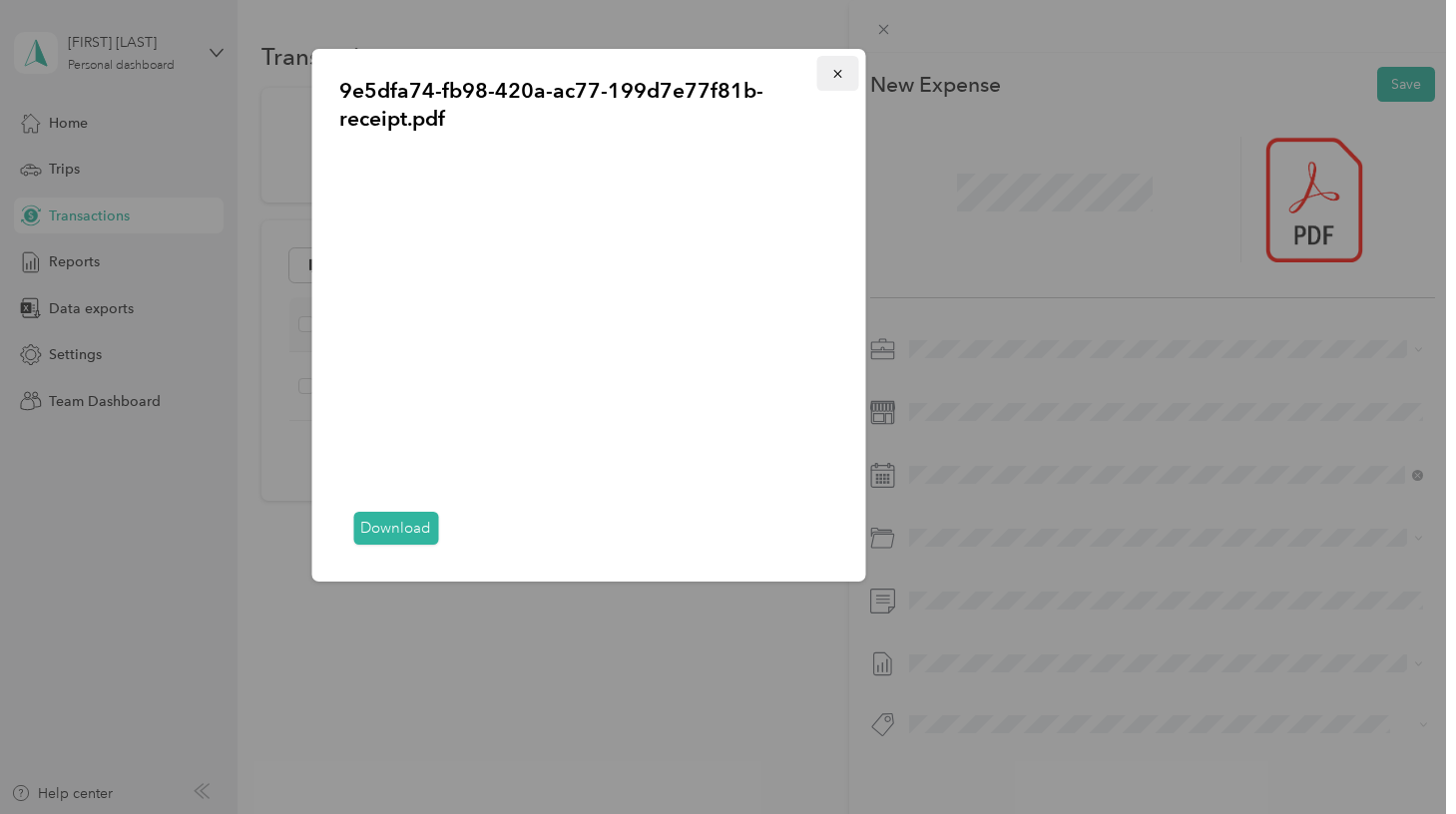 click 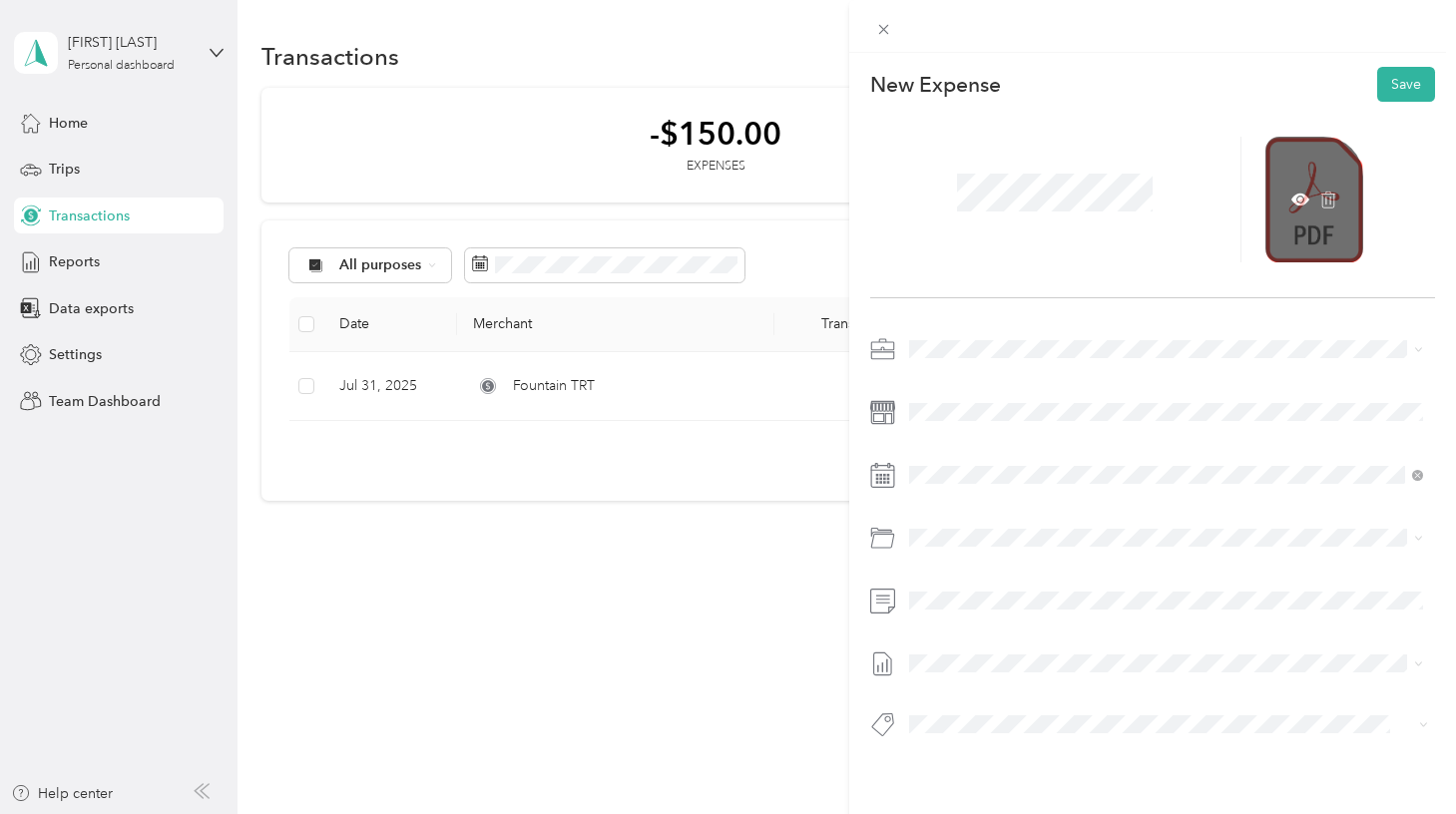 click at bounding box center (1314, 200) 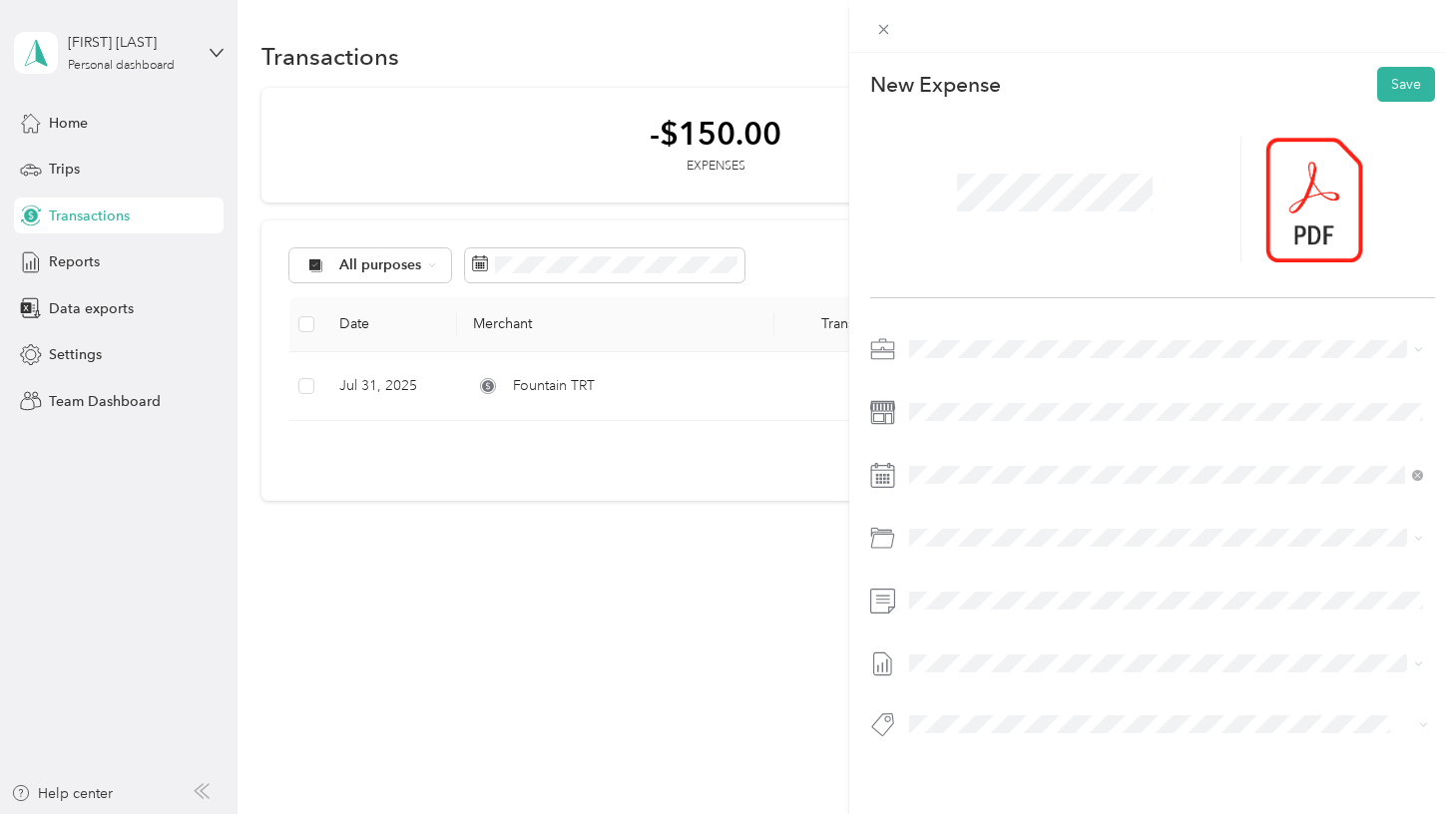 click at bounding box center (1055, 200) 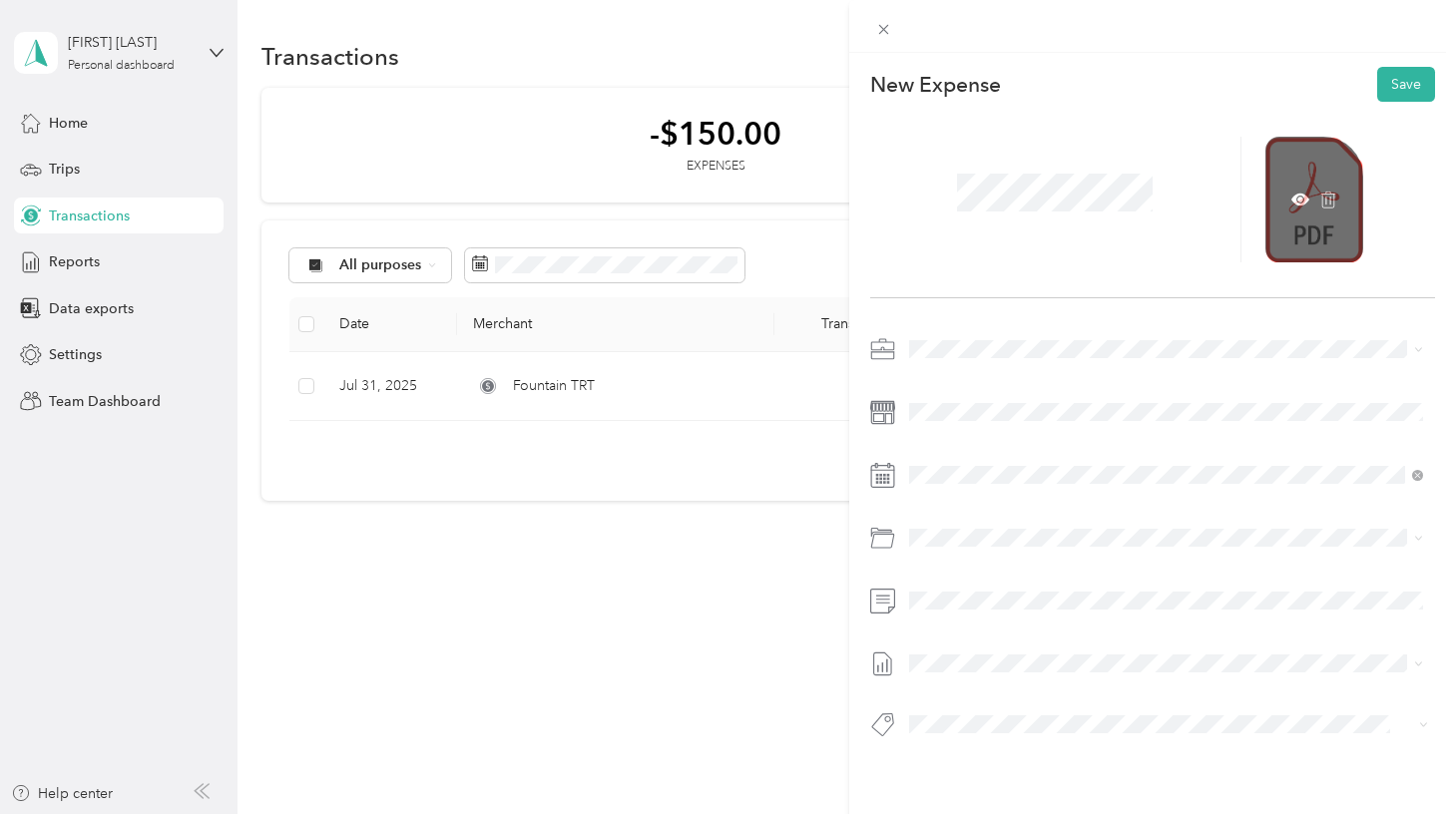 click at bounding box center (1314, 200) 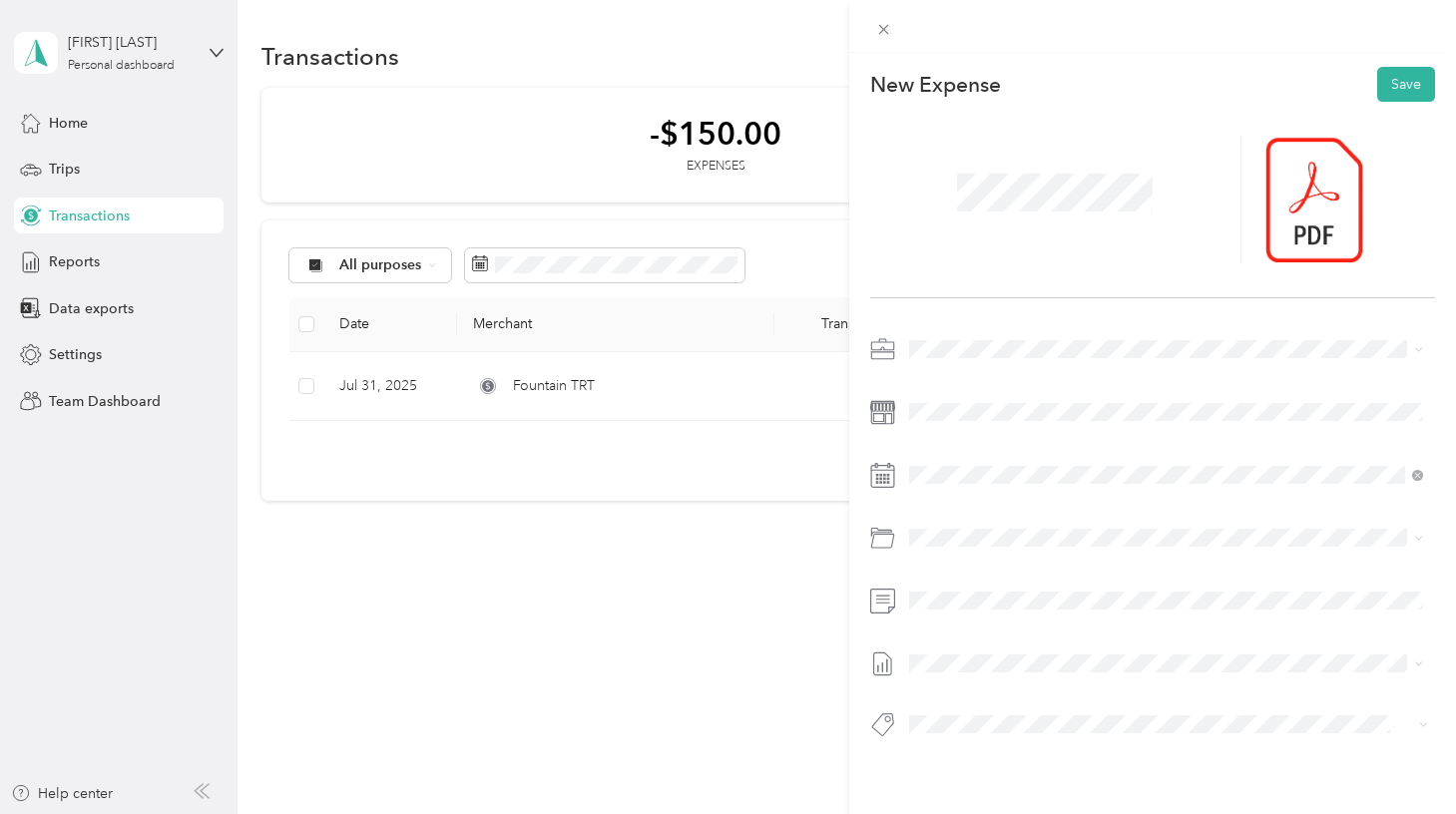 click at bounding box center [1153, 543] 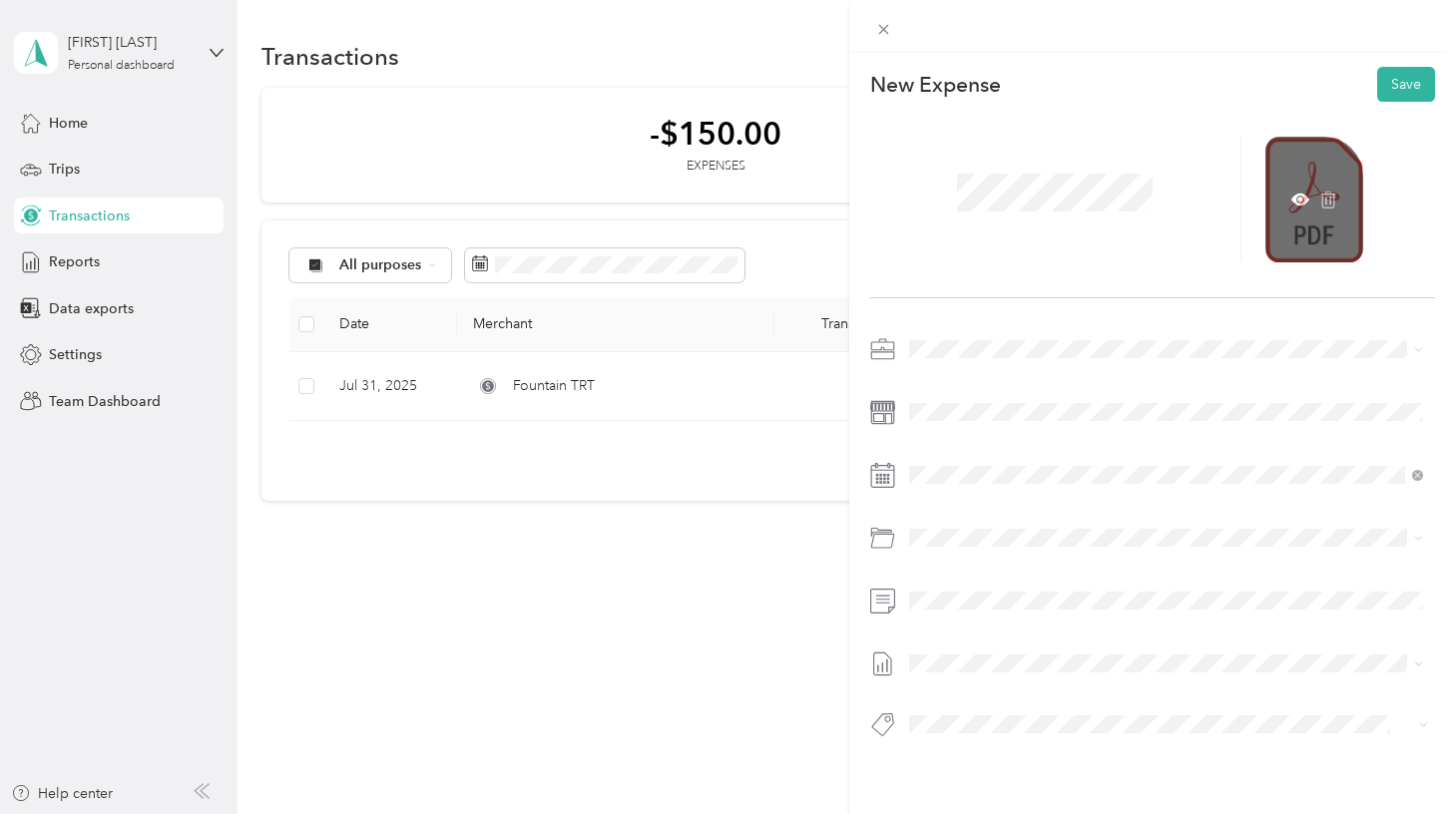 click at bounding box center [1314, 200] 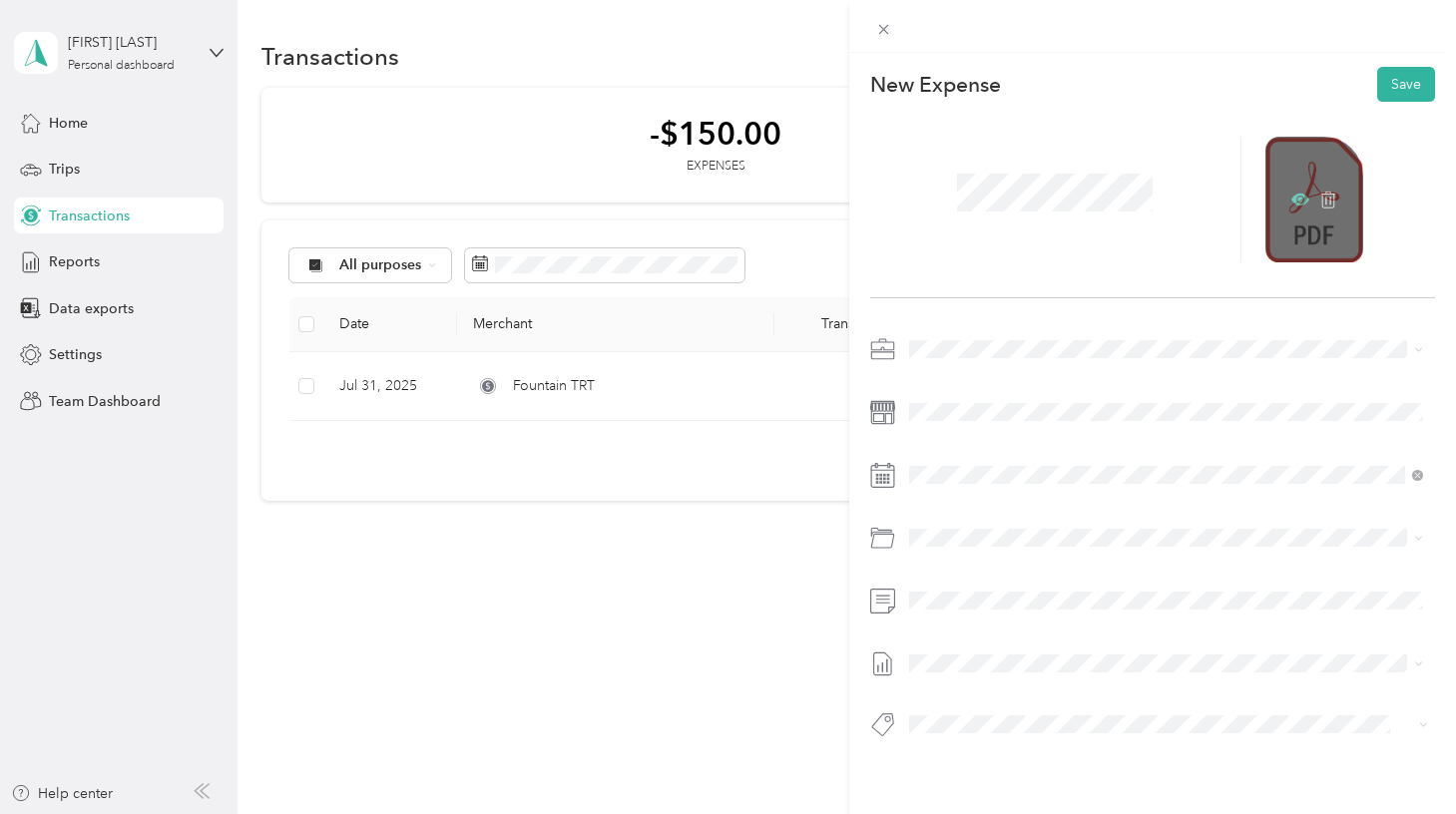 click 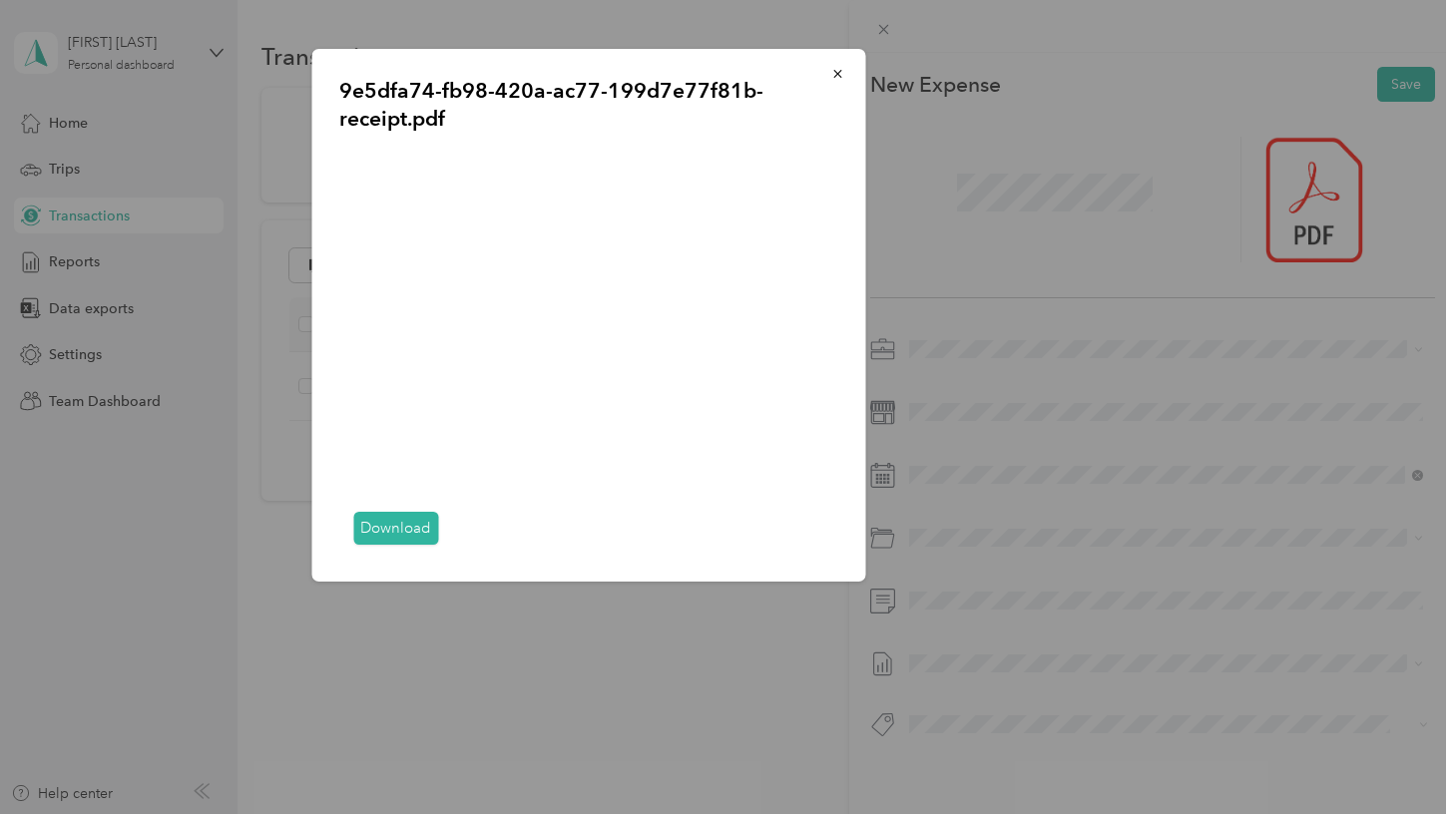 click at bounding box center [728, 407] 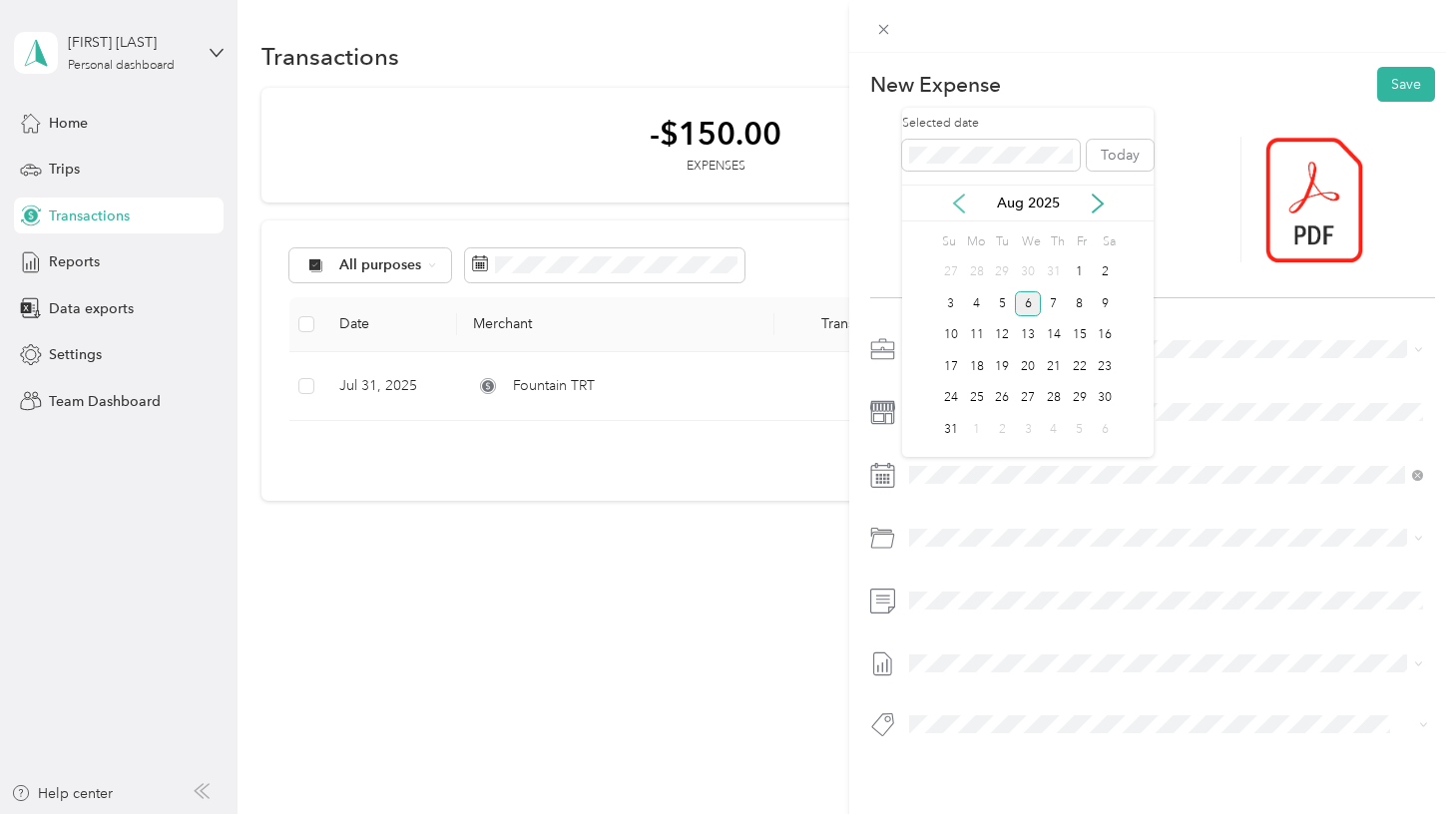 click 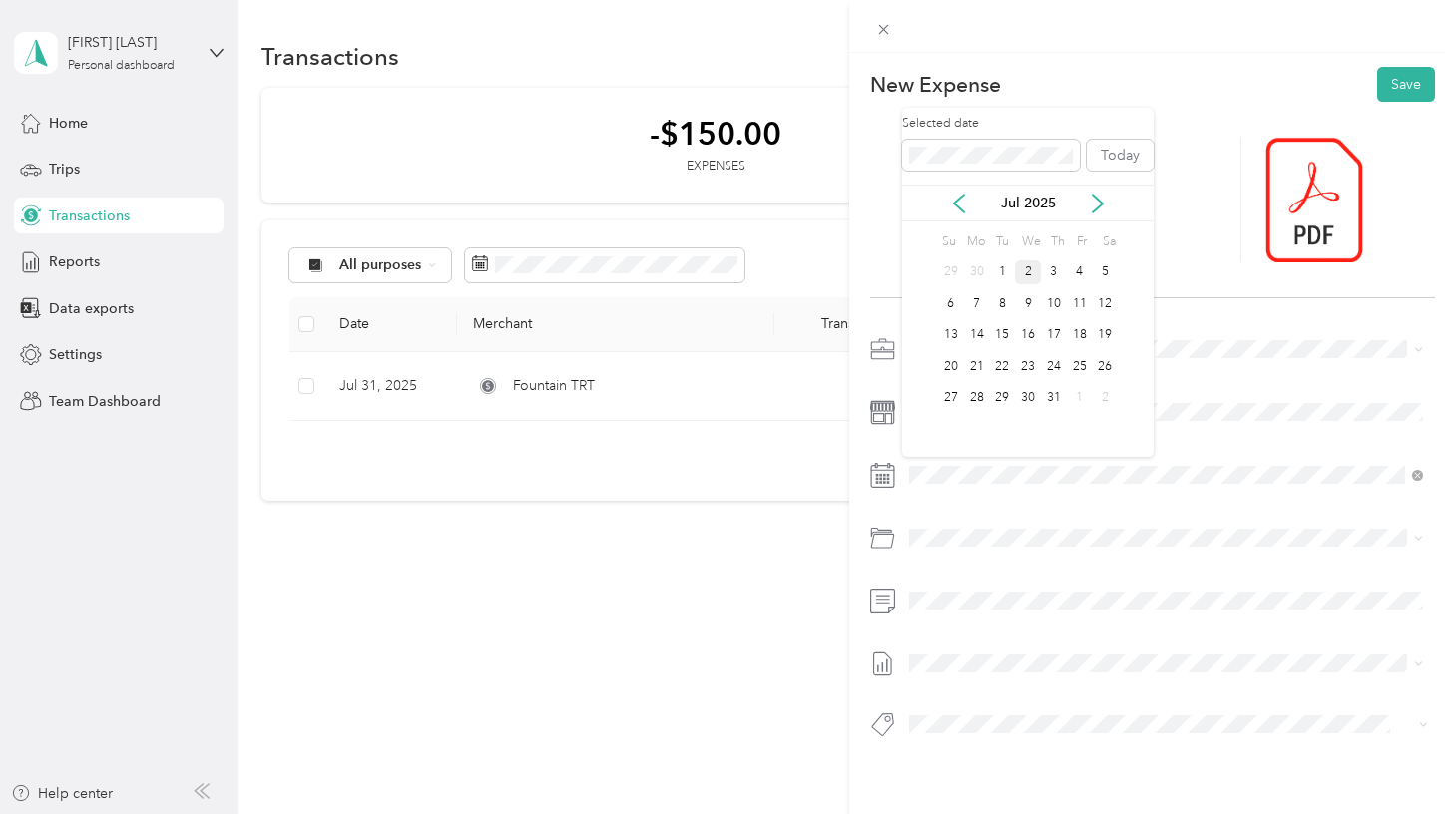 click on "2" at bounding box center (1028, 272) 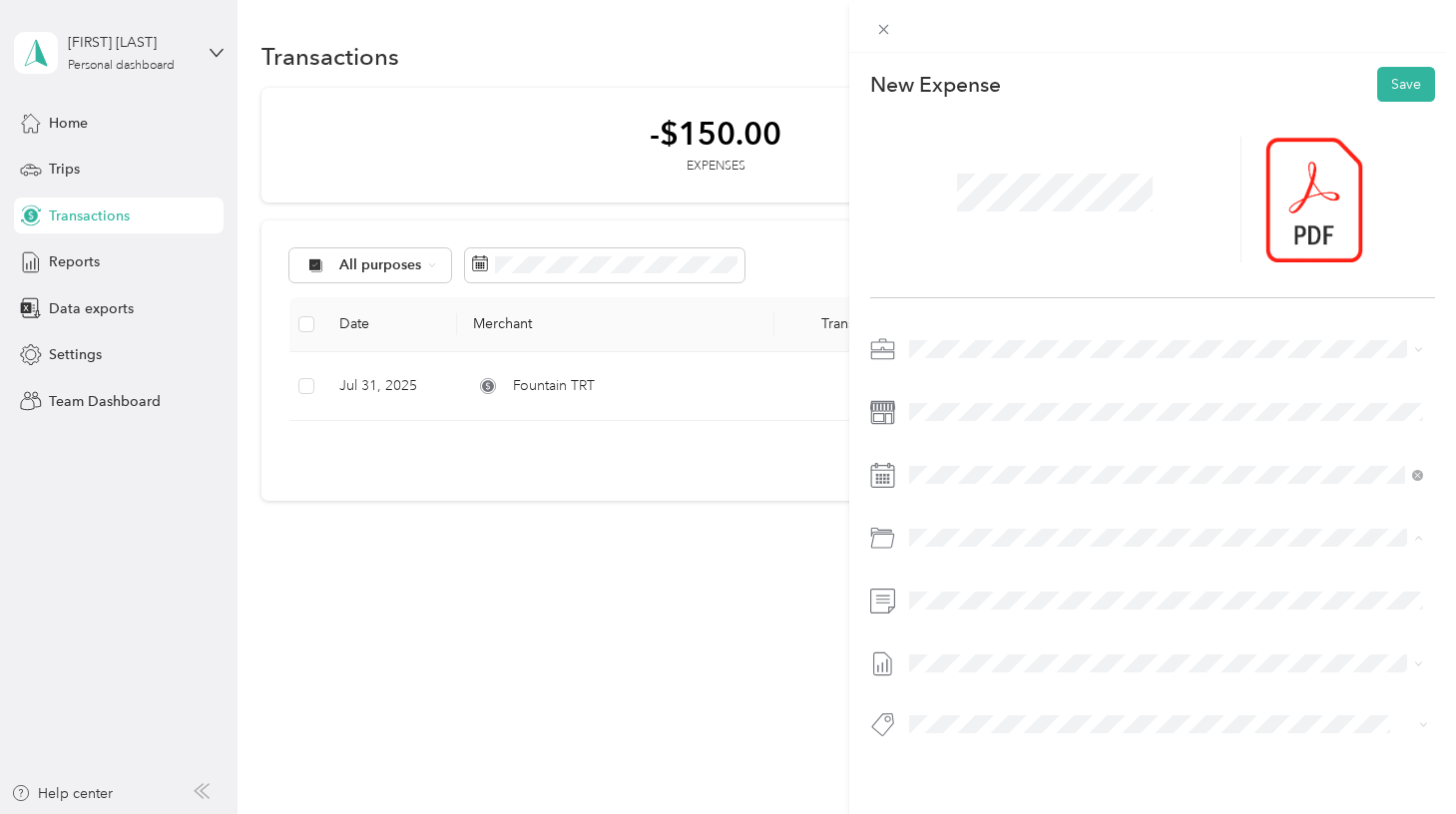 click on "732200 · Other Benefits" at bounding box center [1038, 614] 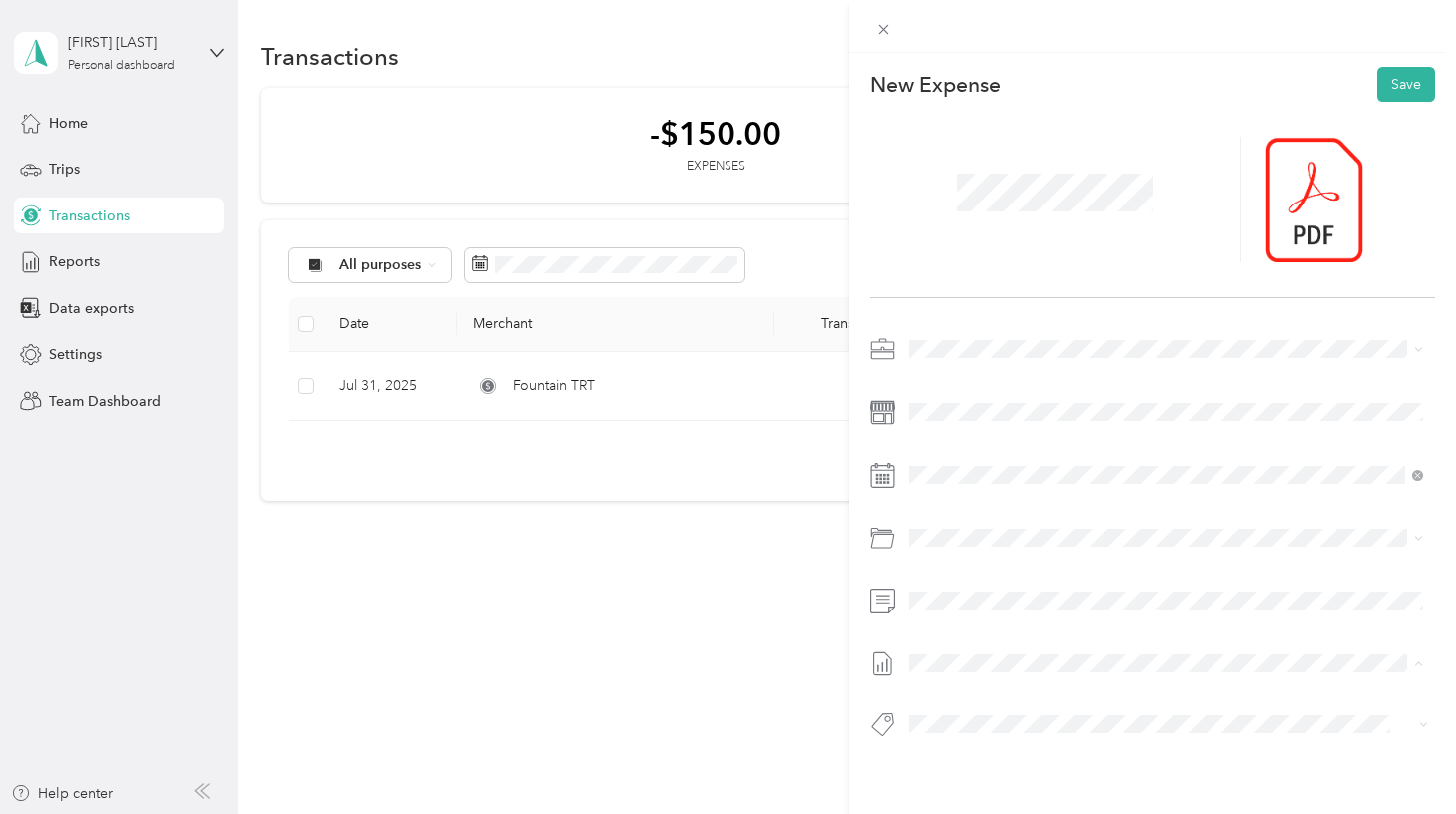 click on "Jul 2025 Draft" at bounding box center (1166, 729) 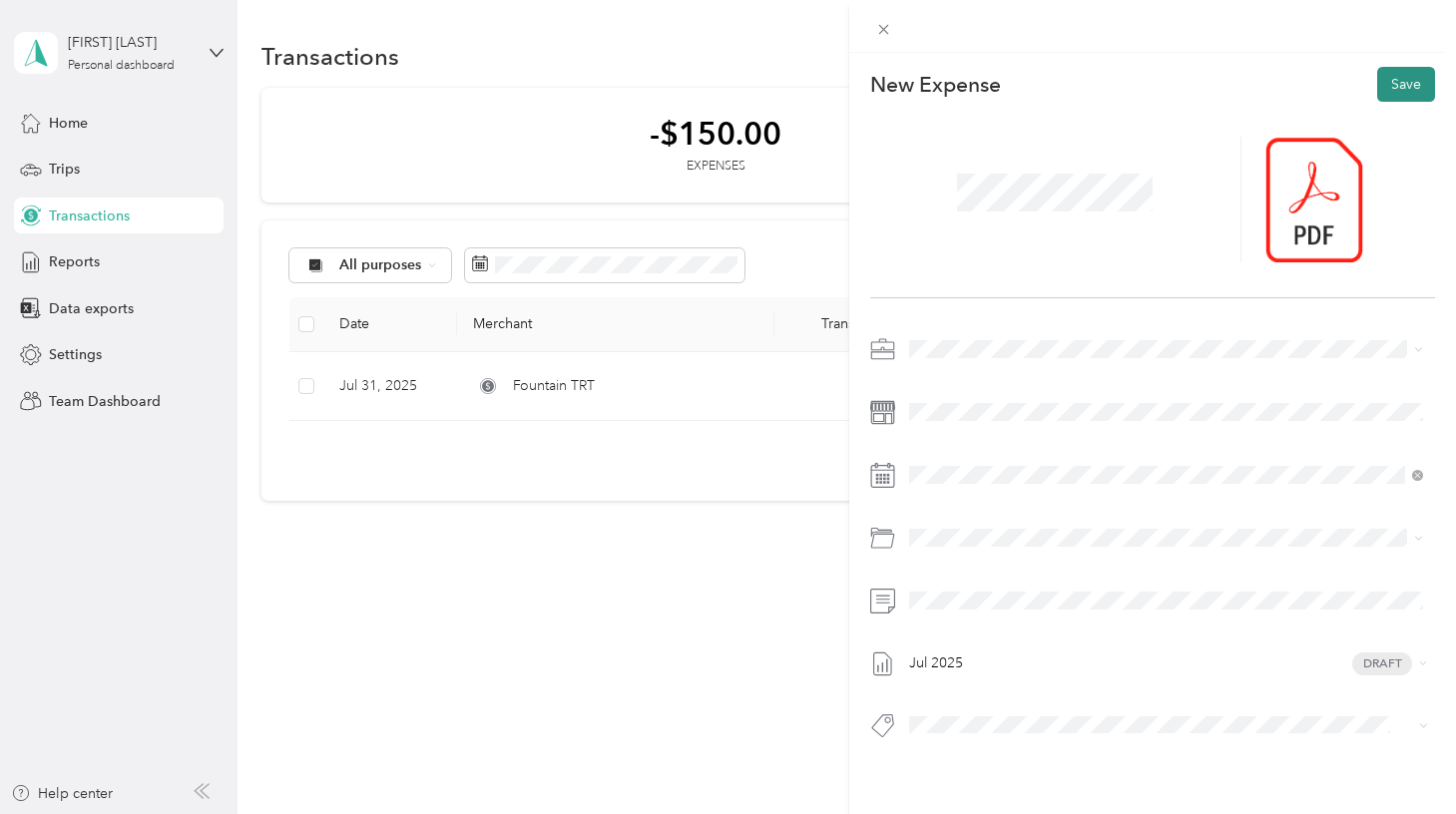 click on "Save" at bounding box center [1406, 84] 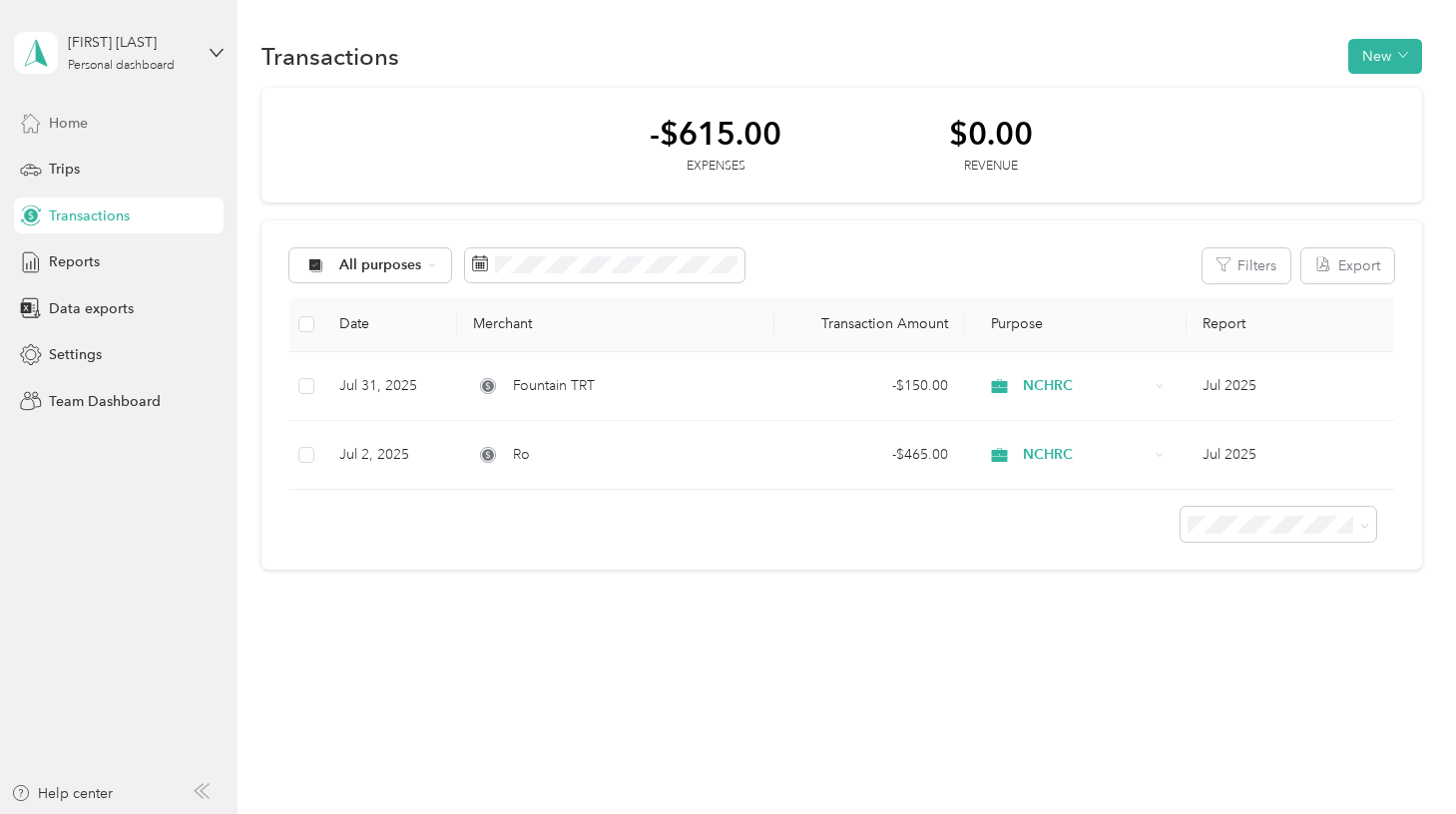 click on "Home" at bounding box center (68, 123) 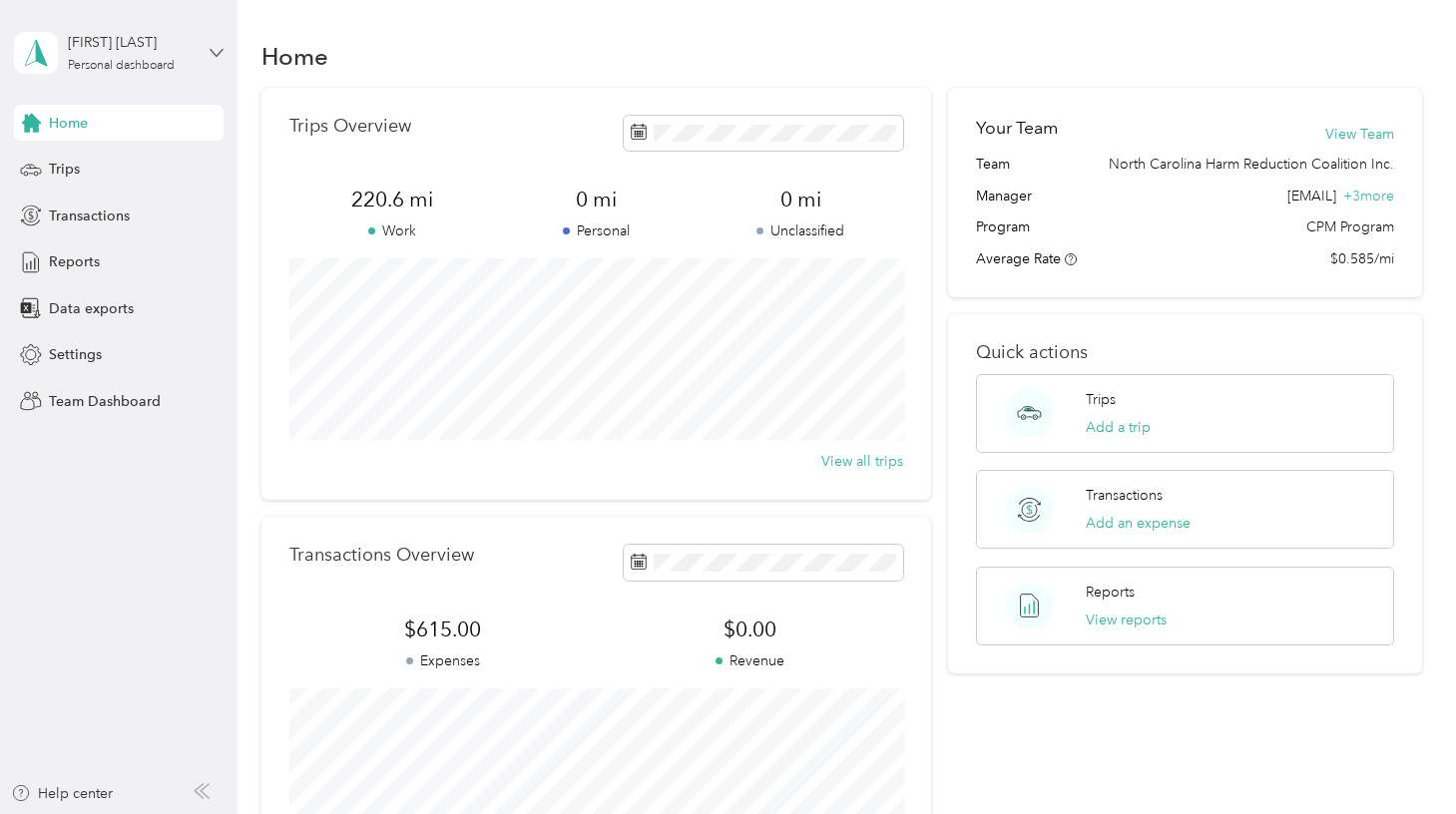 click 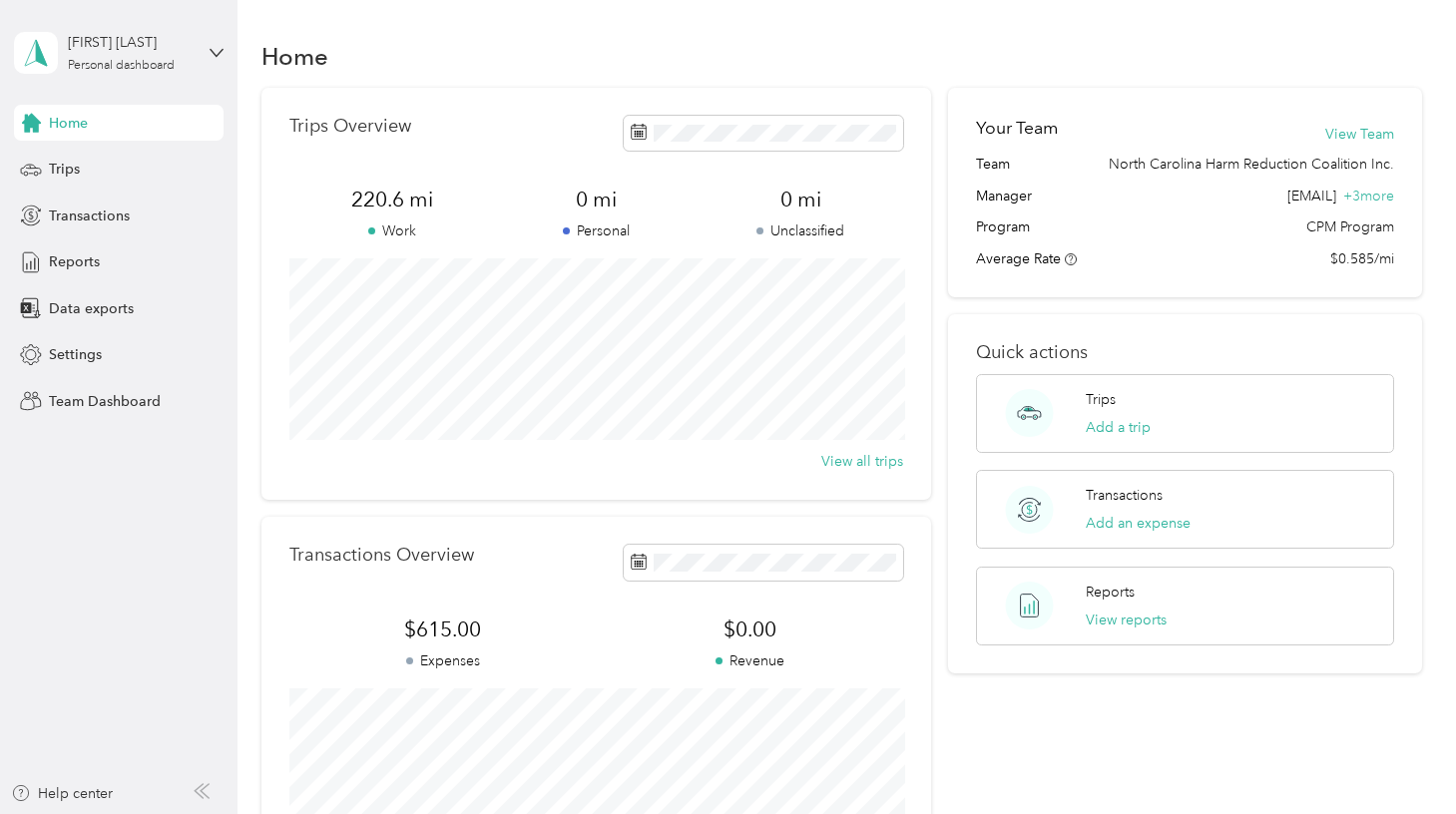 click on "Team dashboard" at bounding box center [84, 163] 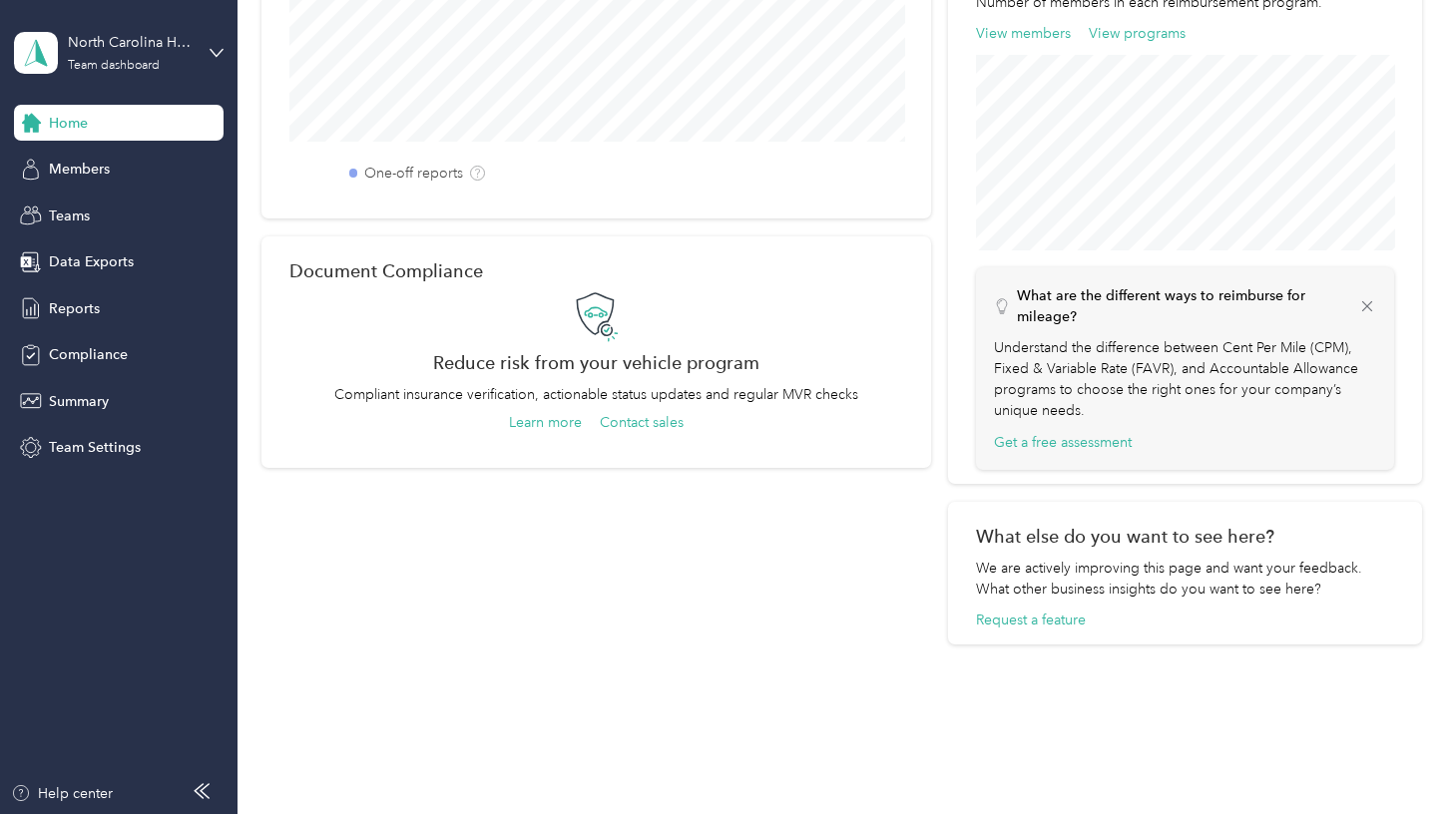 scroll, scrollTop: 0, scrollLeft: 0, axis: both 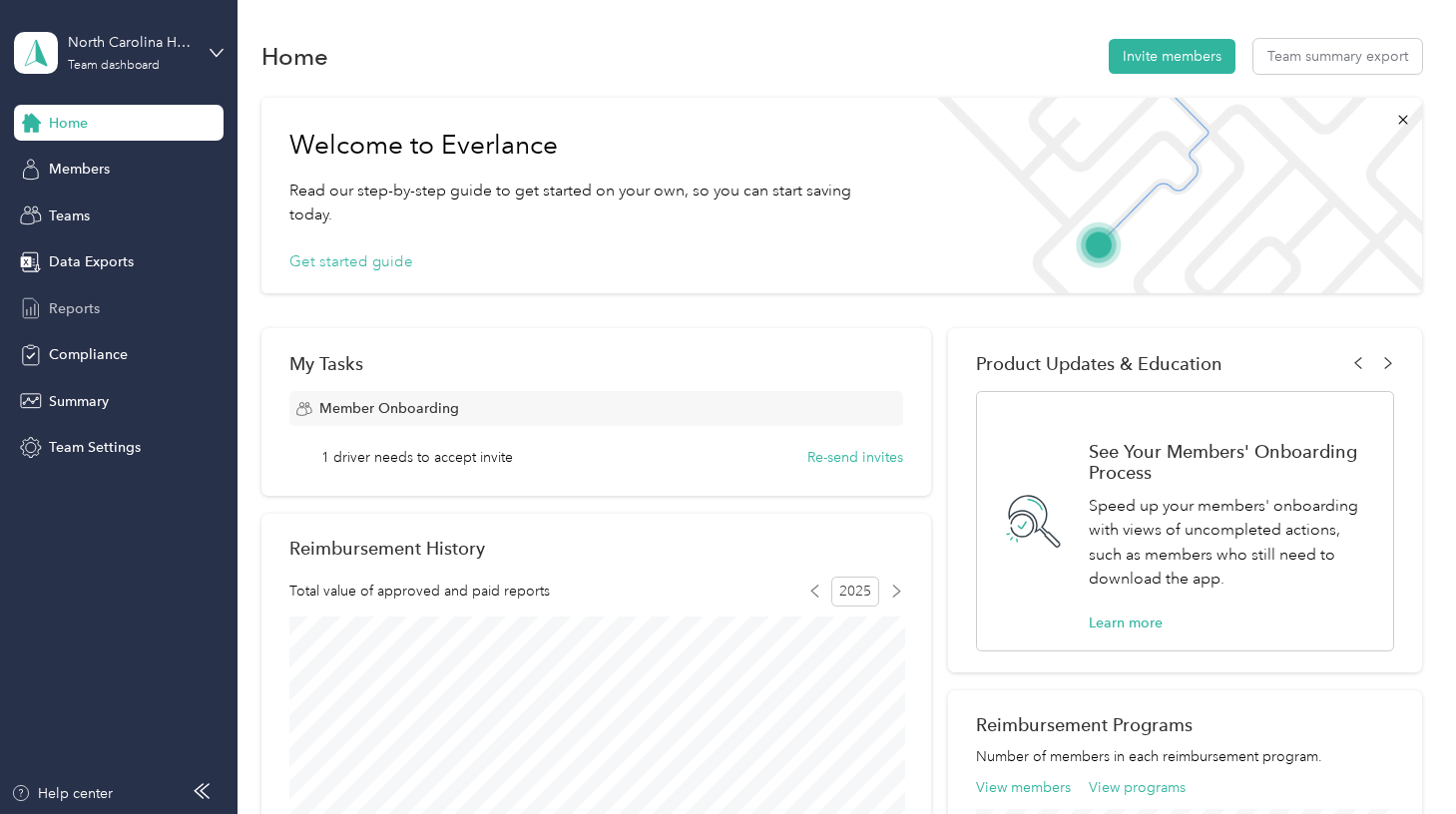 click on "Reports" at bounding box center (119, 308) 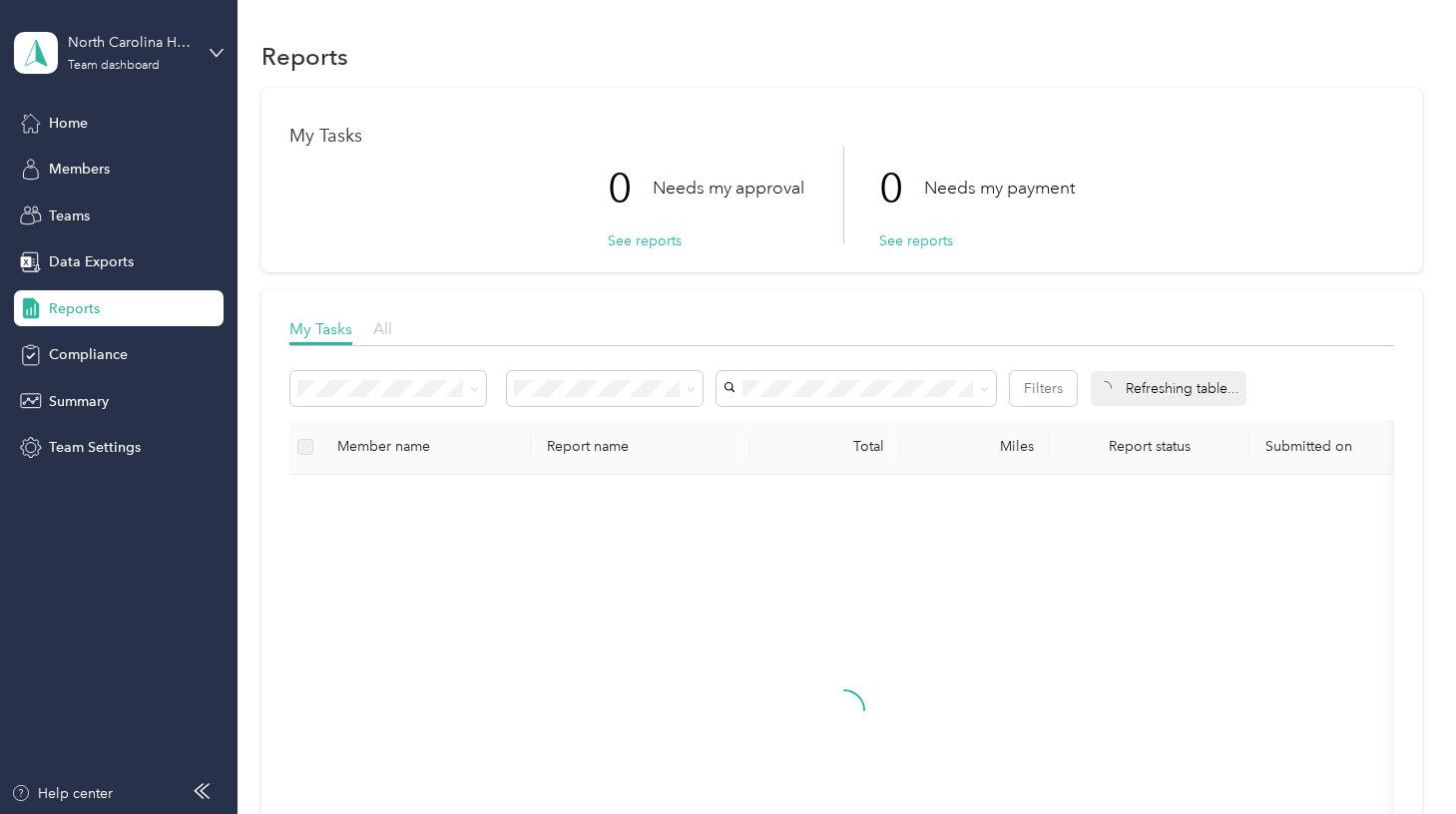 click on "All" at bounding box center [382, 328] 